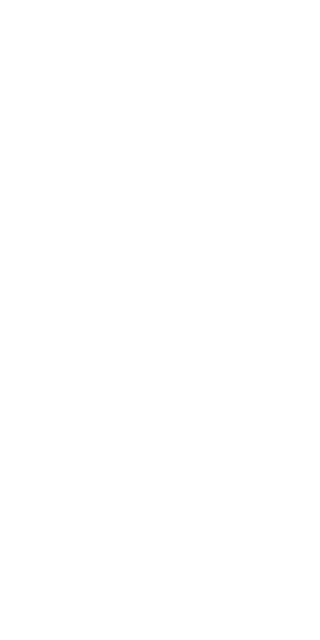 scroll, scrollTop: 0, scrollLeft: 0, axis: both 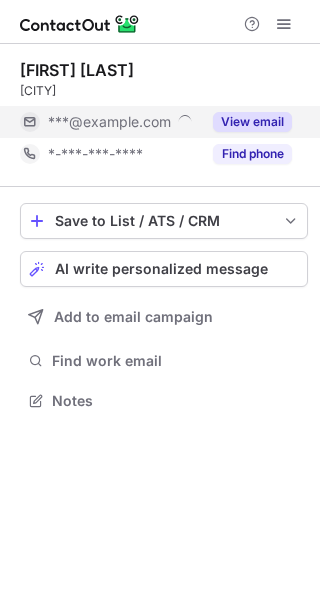 click on "View email" at bounding box center (246, 122) 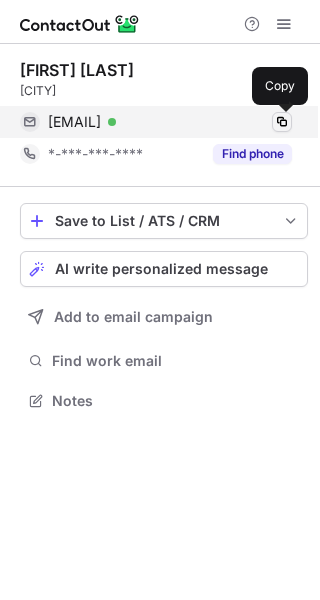 click at bounding box center (282, 122) 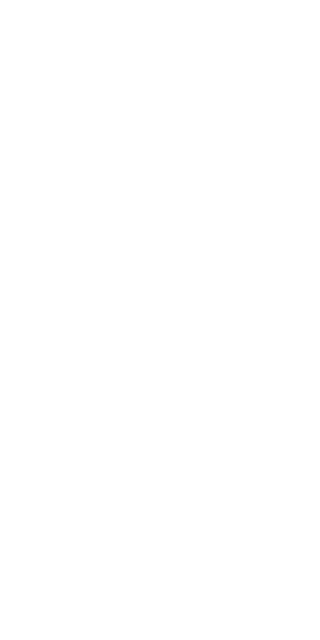 scroll, scrollTop: 0, scrollLeft: 0, axis: both 